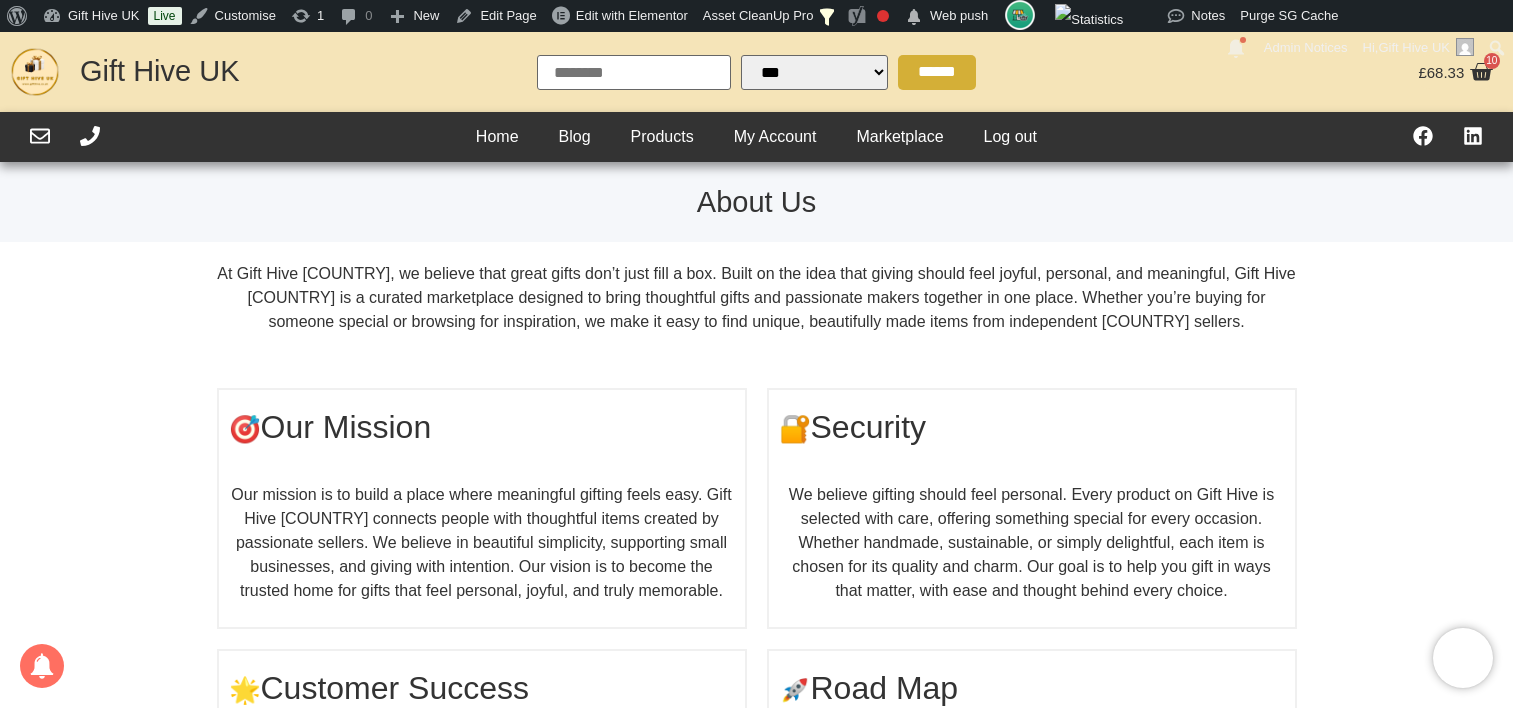 scroll, scrollTop: 0, scrollLeft: 0, axis: both 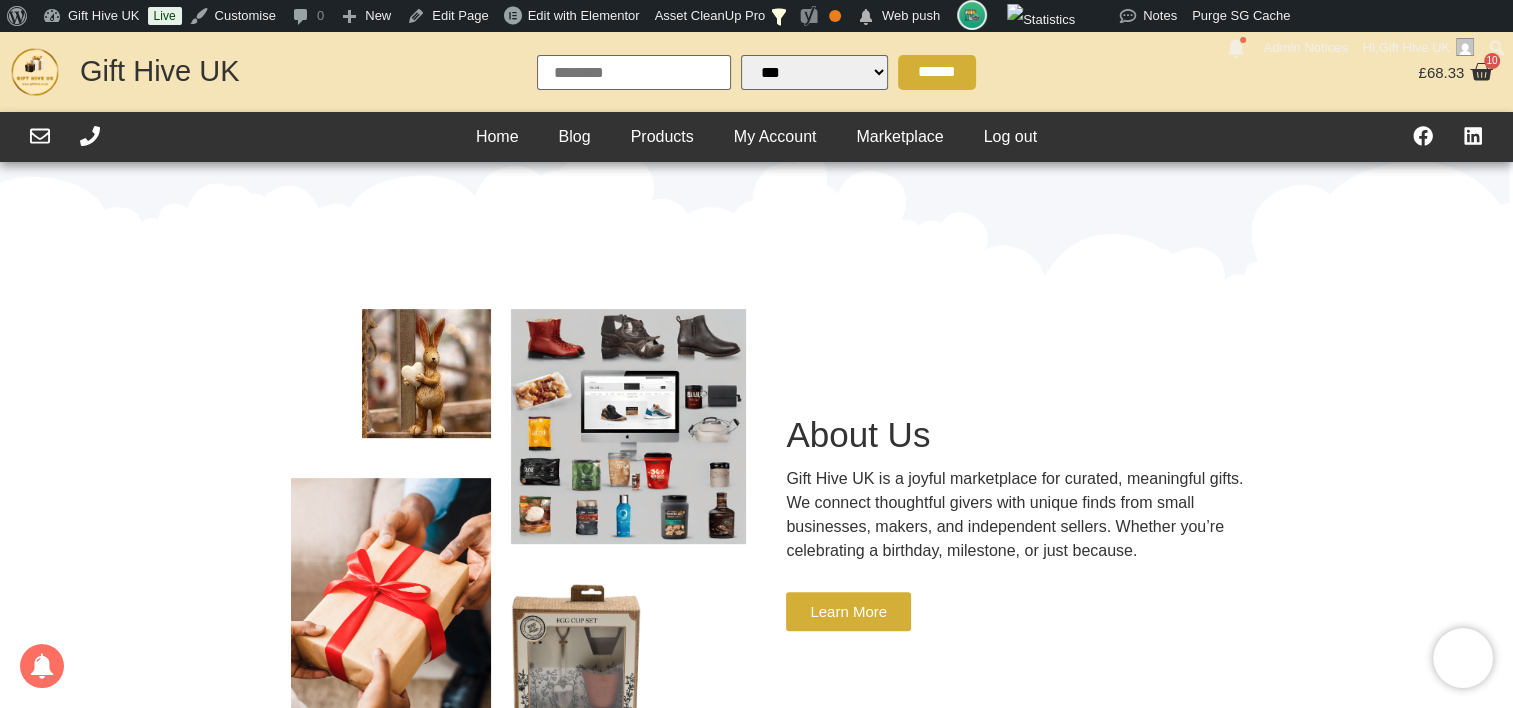 click on "Learn More" at bounding box center [848, 611] 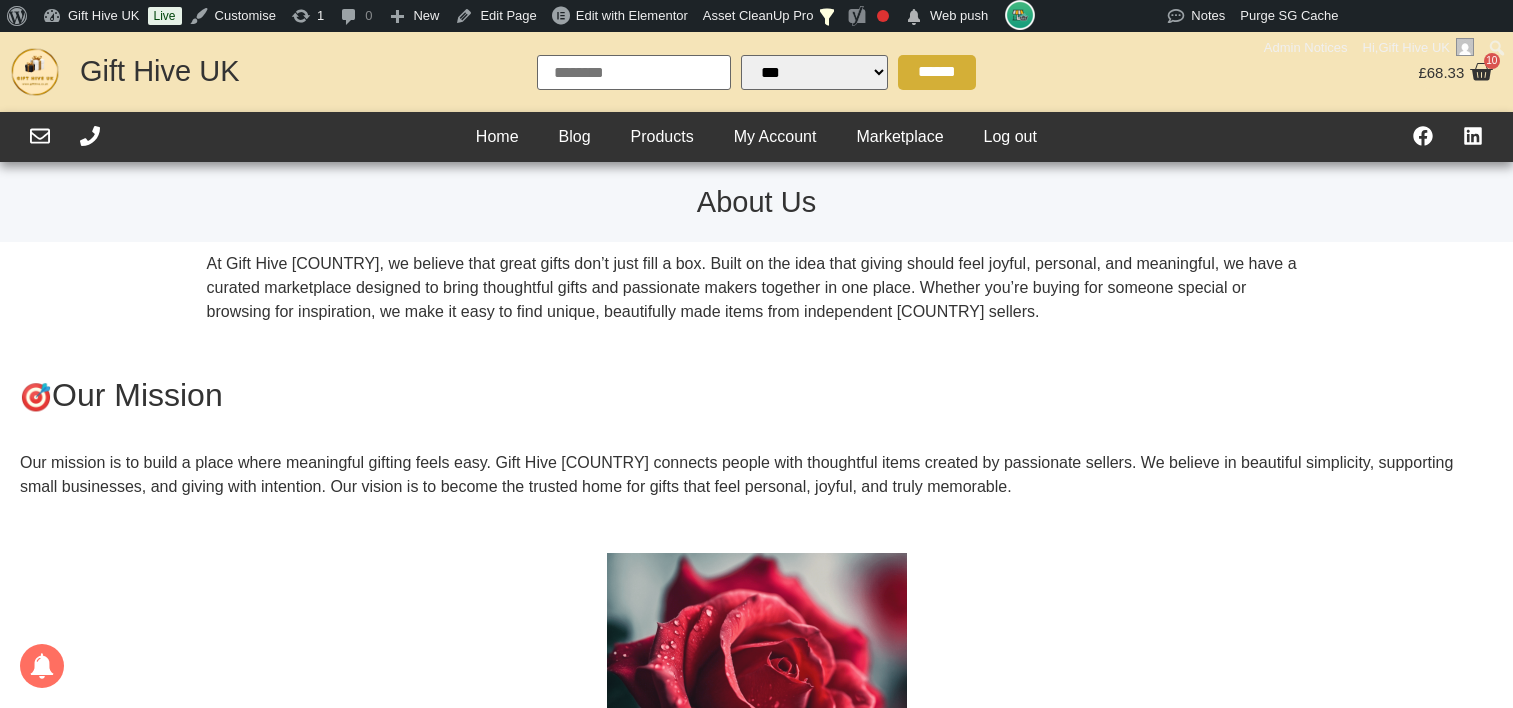 scroll, scrollTop: 0, scrollLeft: 0, axis: both 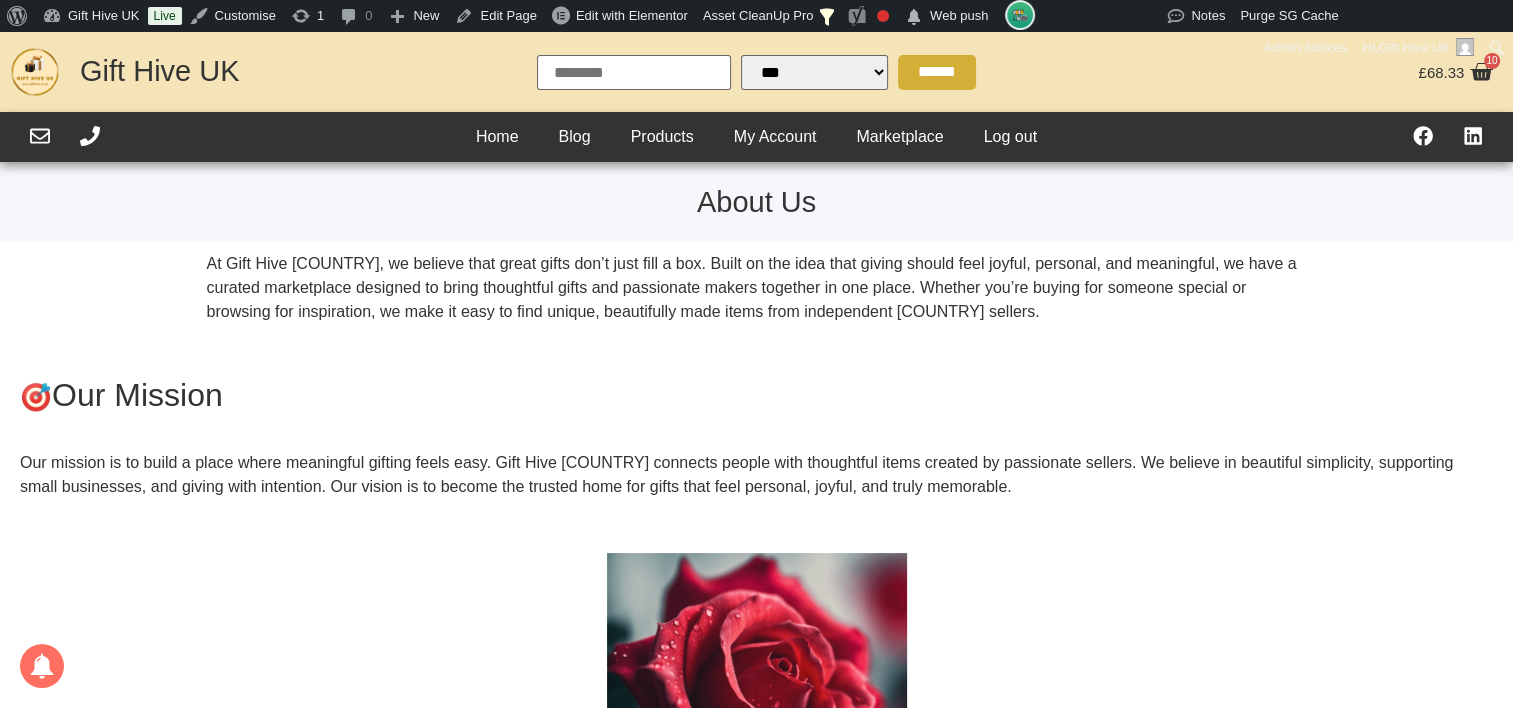 select 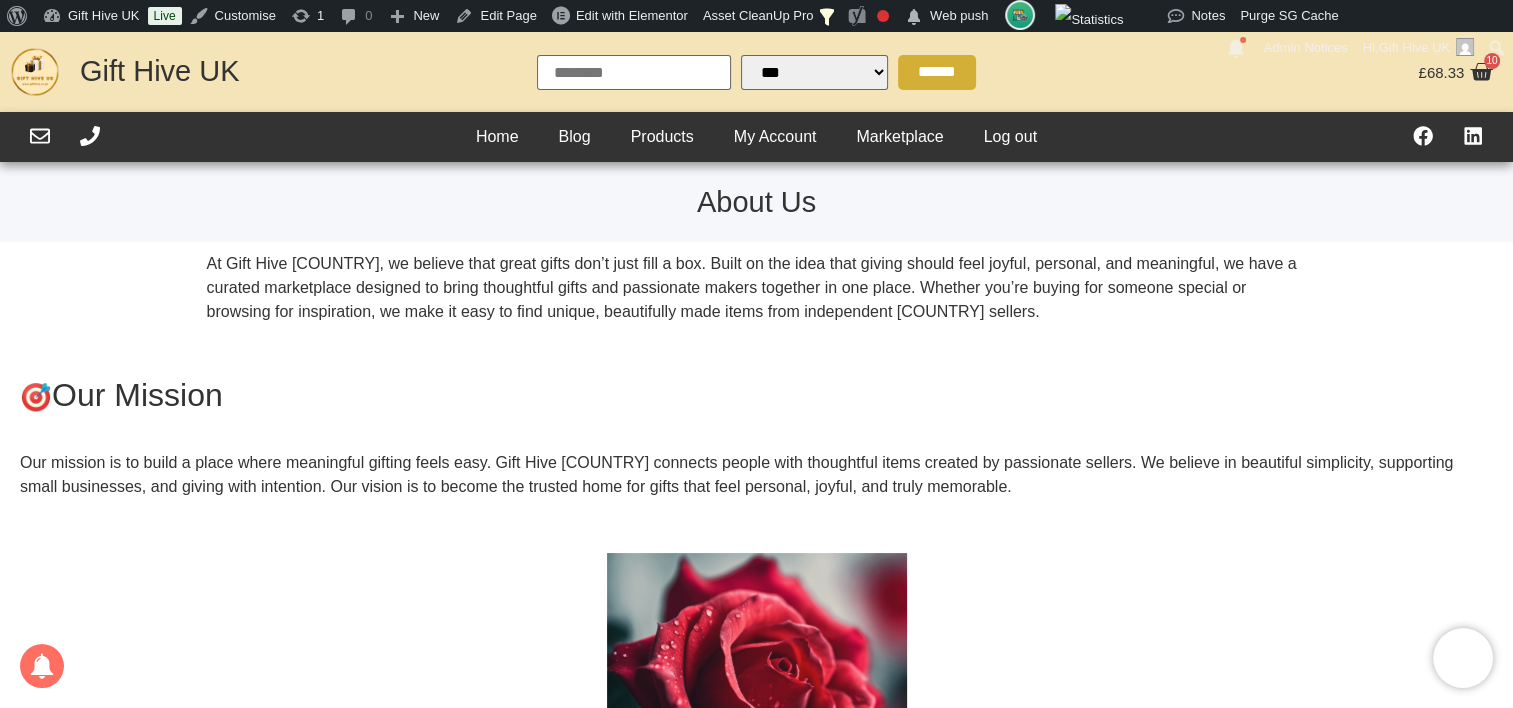 click on "At Gift Hive UK, we believe that great gifts don’t just fill a box. Built on the idea that giving should feel joyful, personal, and meaningful, we have a curated marketplace designed to bring thoughtful gifts and passionate makers together in one place. Whether you’re buying for someone special or browsing for inspiration, we make it easy to find unique, beautifully made items from independent UK sellers." at bounding box center [757, 288] 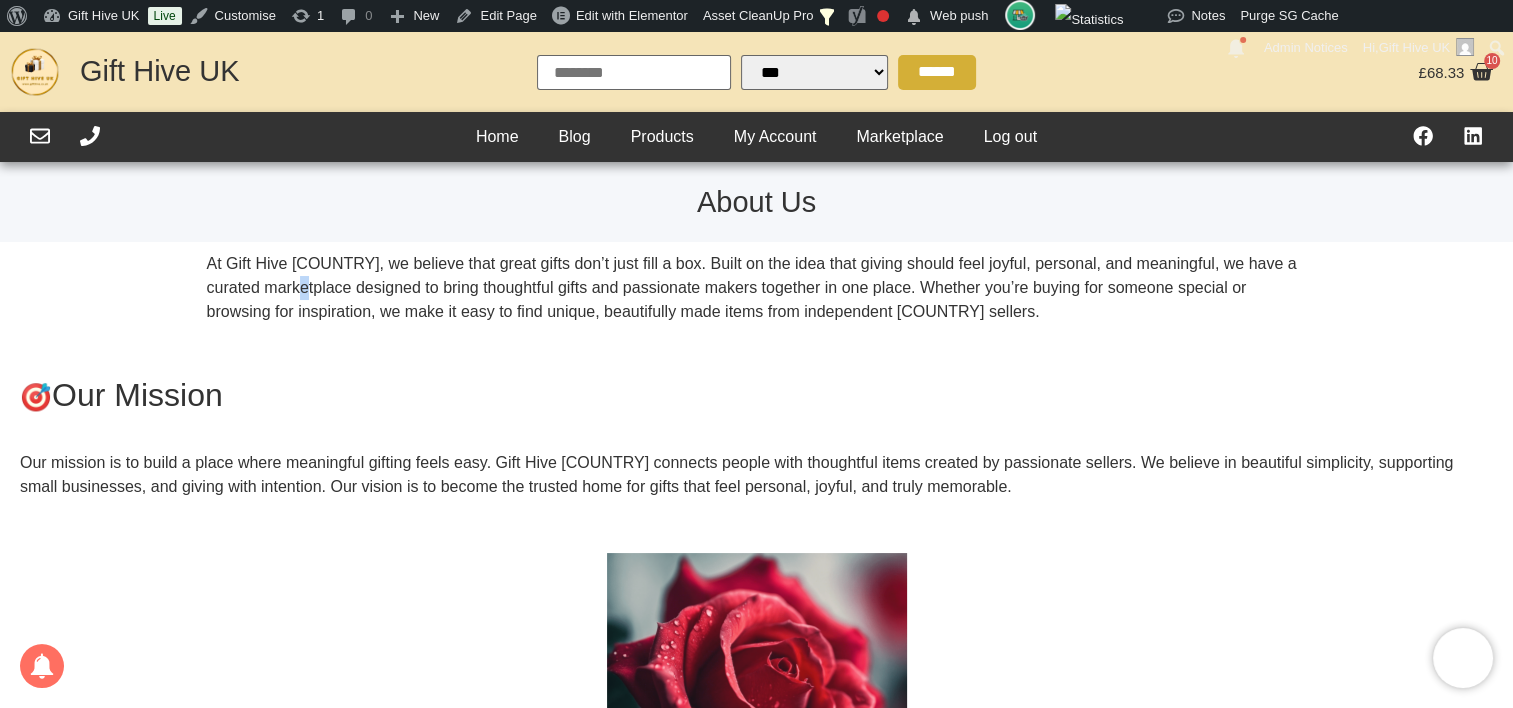 click on "At Gift Hive UK, we believe that great gifts don’t just fill a box. Built on the idea that giving should feel joyful, personal, and meaningful, we have a curated marketplace designed to bring thoughtful gifts and passionate makers together in one place. Whether you’re buying for someone special or browsing for inspiration, we make it easy to find unique, beautifully made items from independent UK sellers." at bounding box center [757, 288] 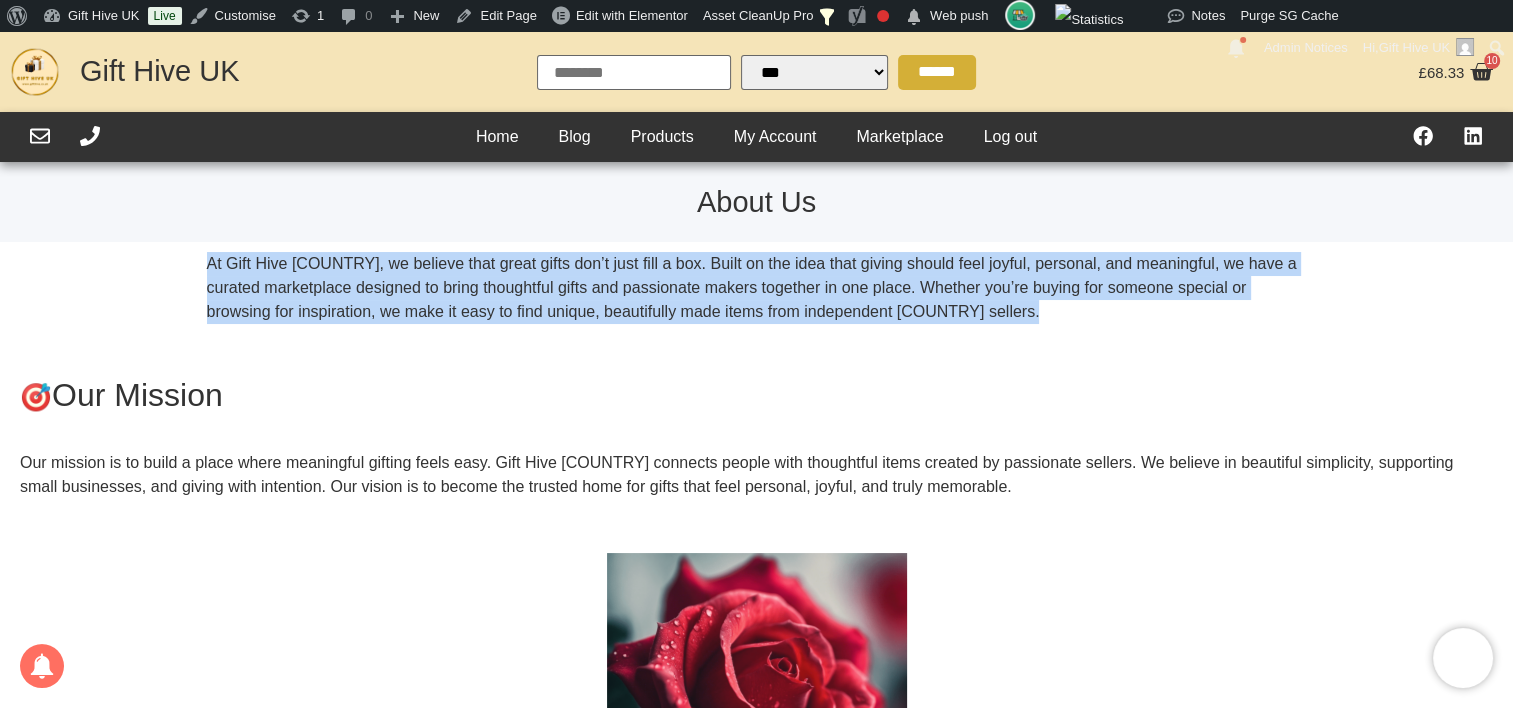 click on "At Gift Hive UK, we believe that great gifts don’t just fill a box. Built on the idea that giving should feel joyful, personal, and meaningful, we have a curated marketplace designed to bring thoughtful gifts and passionate makers together in one place. Whether you’re buying for someone special or browsing for inspiration, we make it easy to find unique, beautifully made items from independent UK sellers." at bounding box center [757, 288] 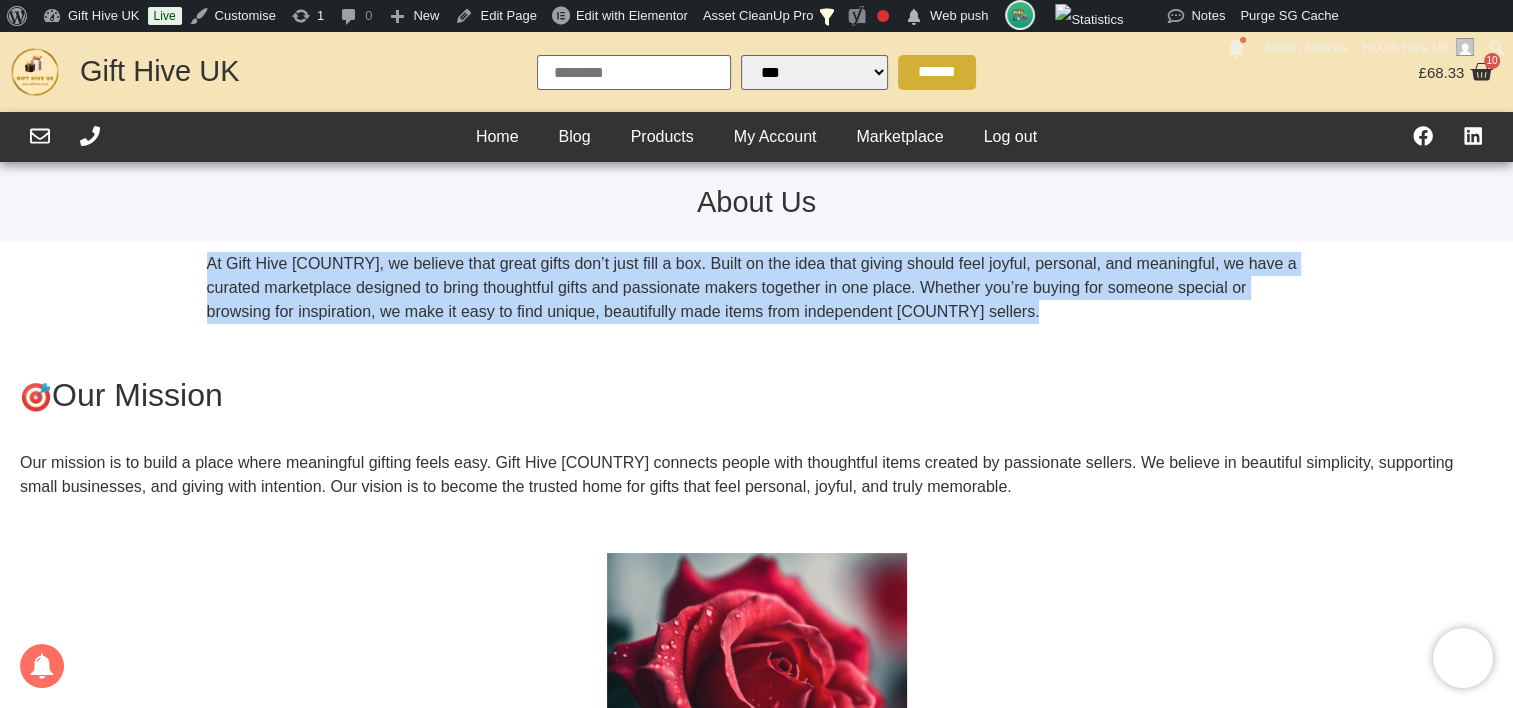 click on "Gift Hive UK" at bounding box center [160, 71] 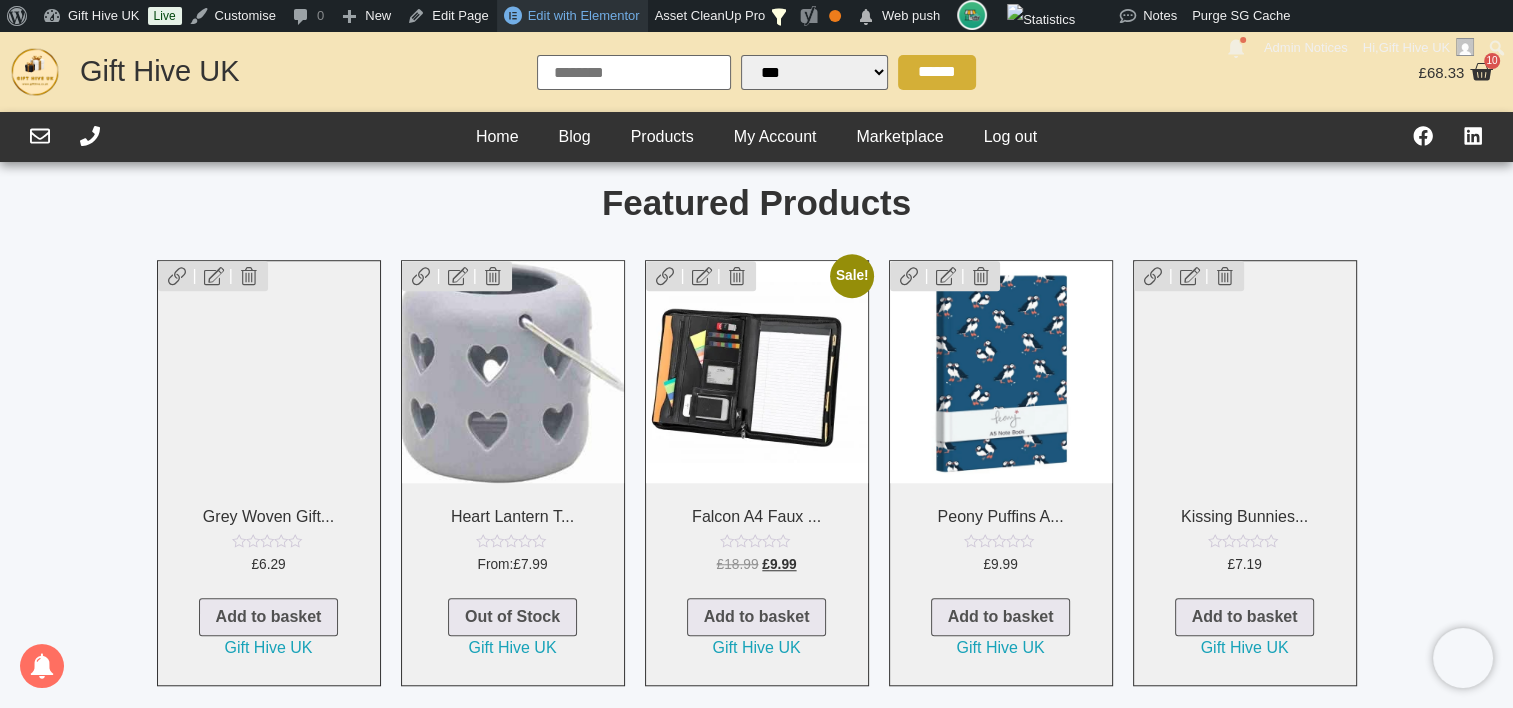 scroll, scrollTop: 1395, scrollLeft: 0, axis: vertical 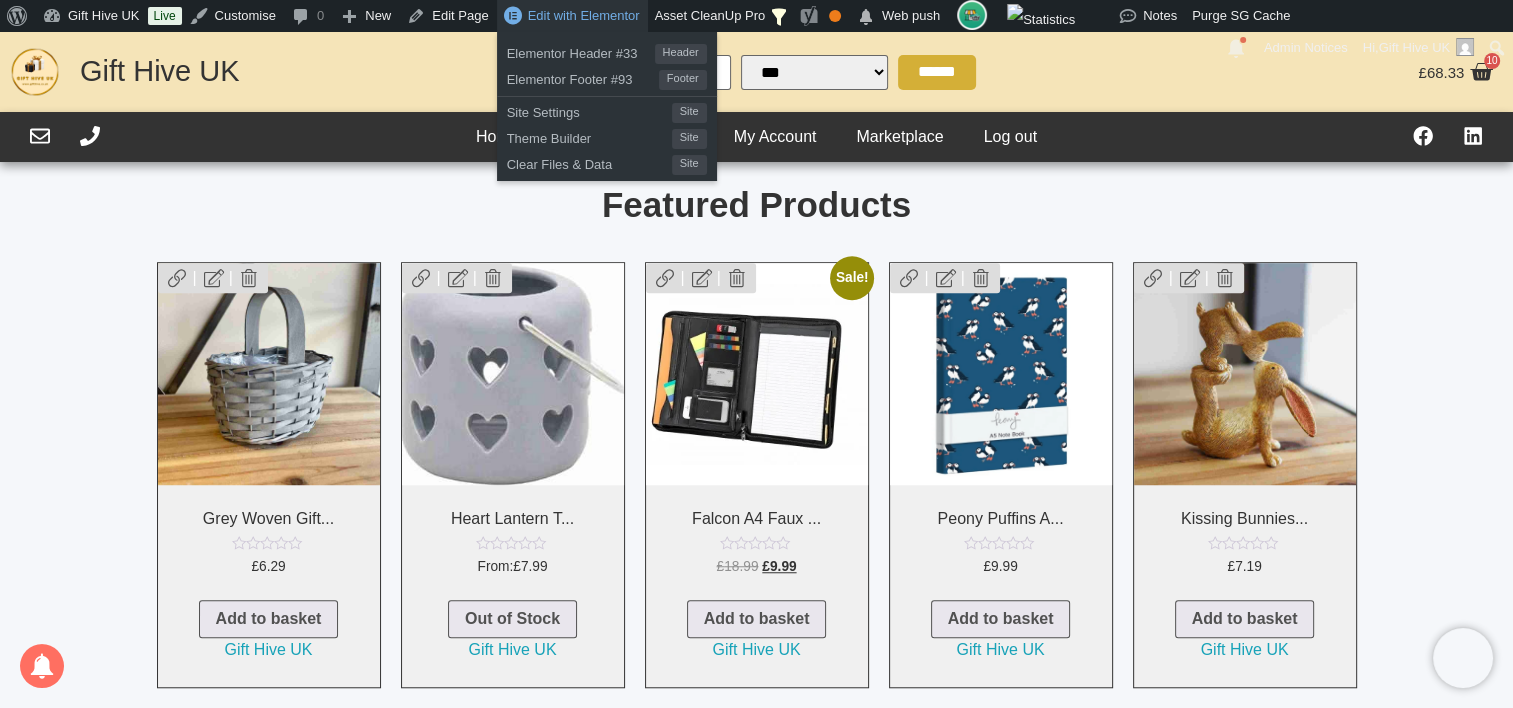 click on "Edit with Elementor" at bounding box center (584, 15) 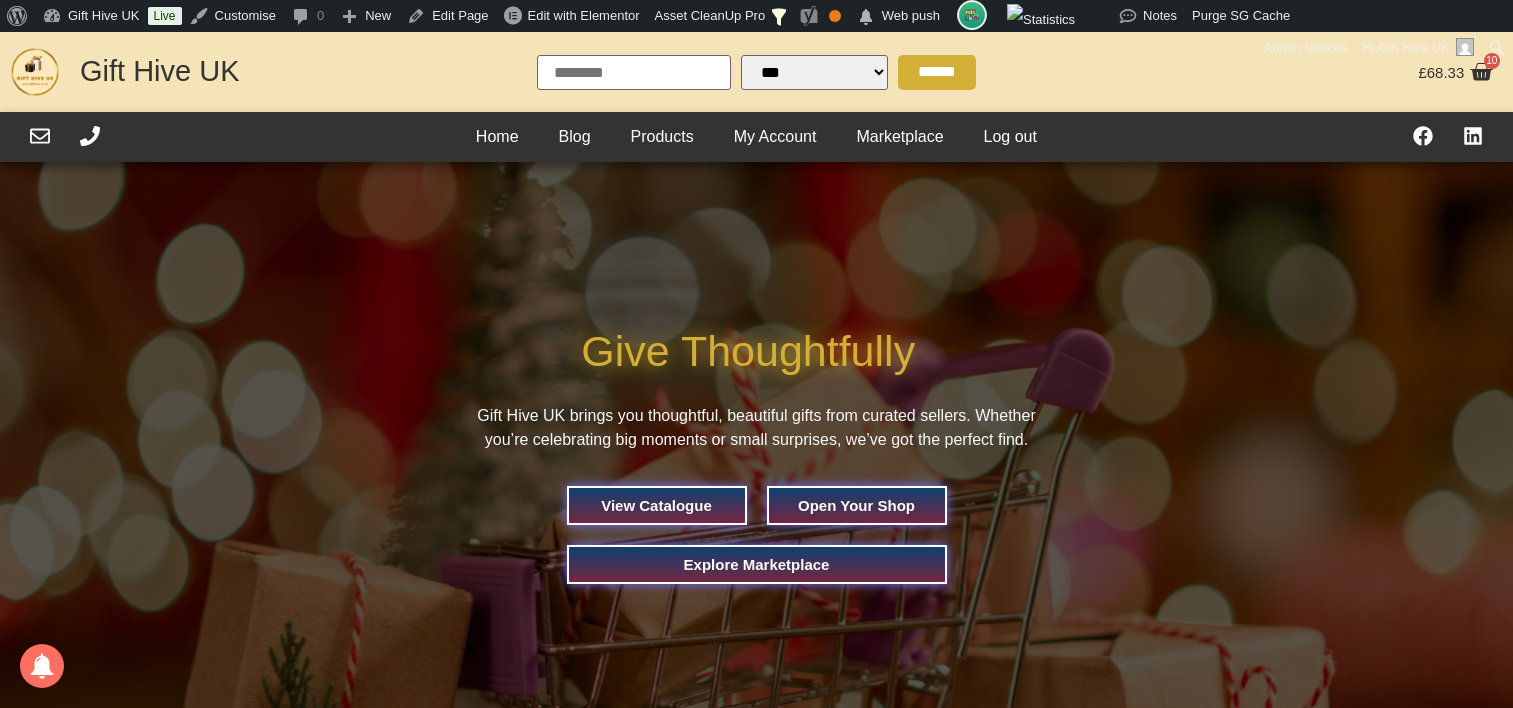 scroll, scrollTop: 0, scrollLeft: 0, axis: both 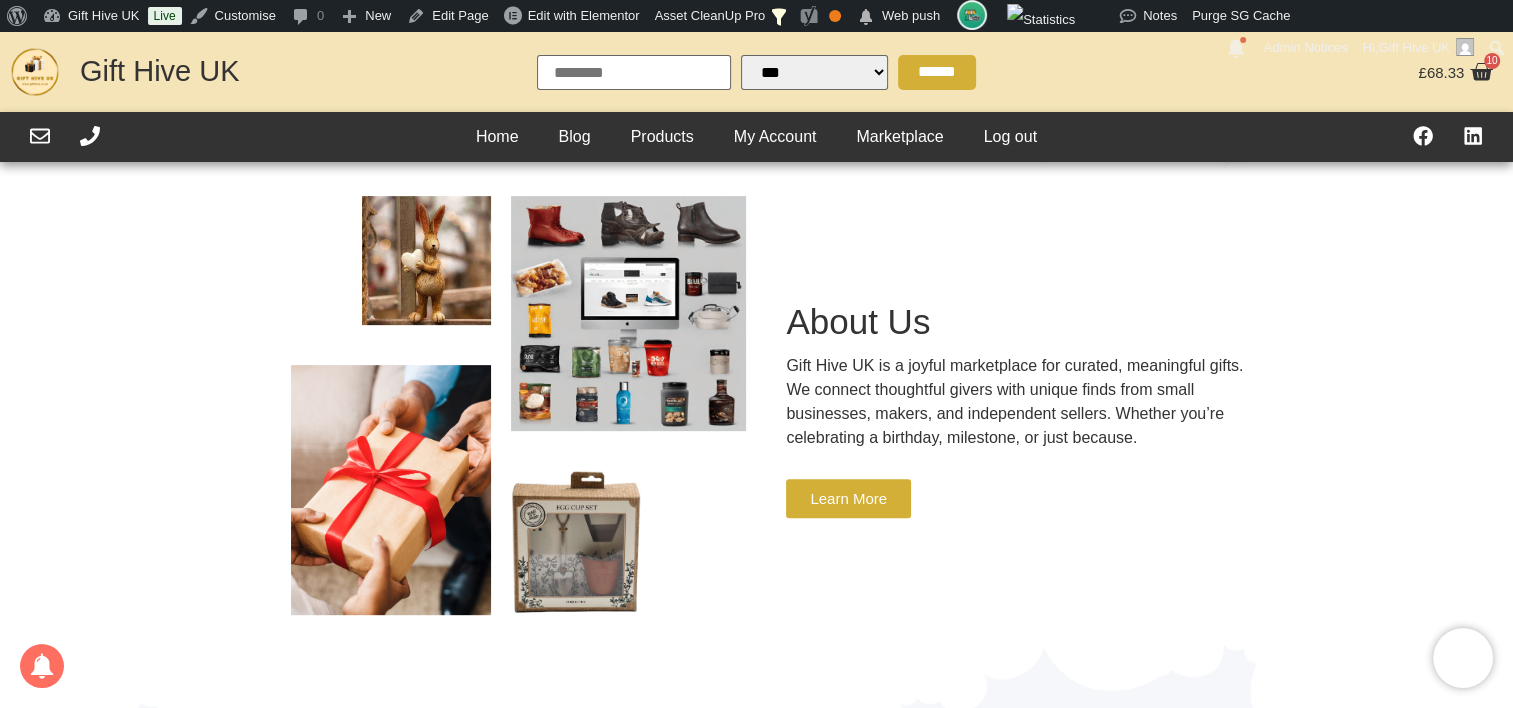 click on "Learn More" at bounding box center [848, 498] 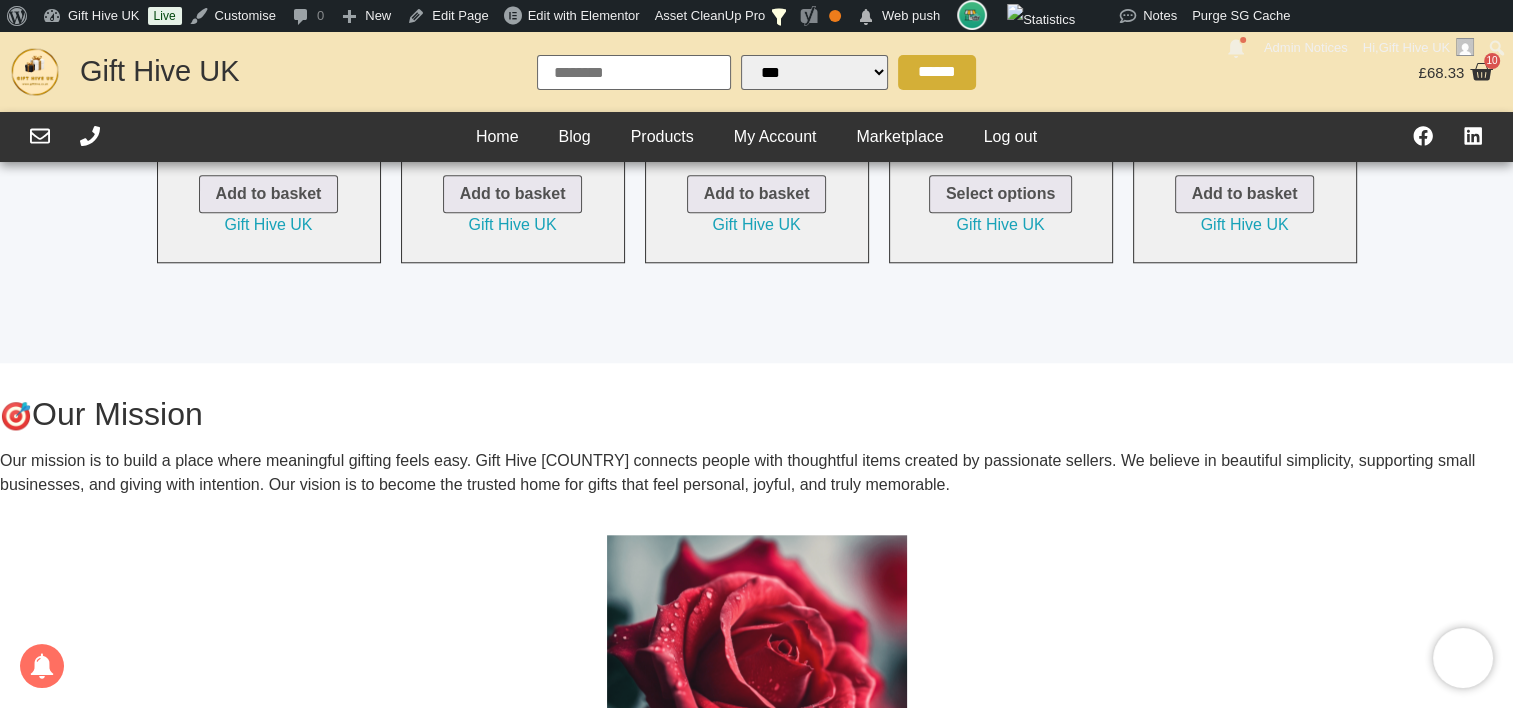scroll, scrollTop: 1815, scrollLeft: 0, axis: vertical 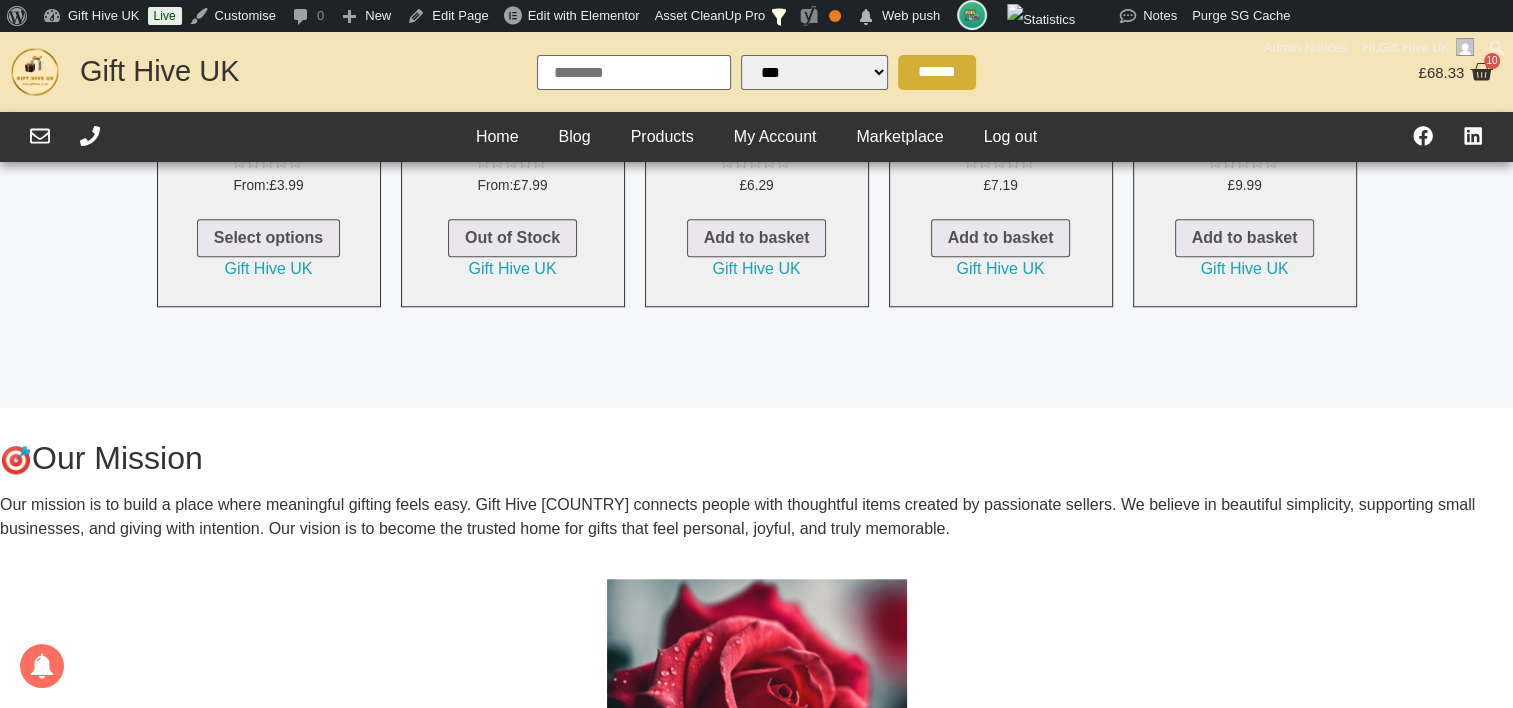 select 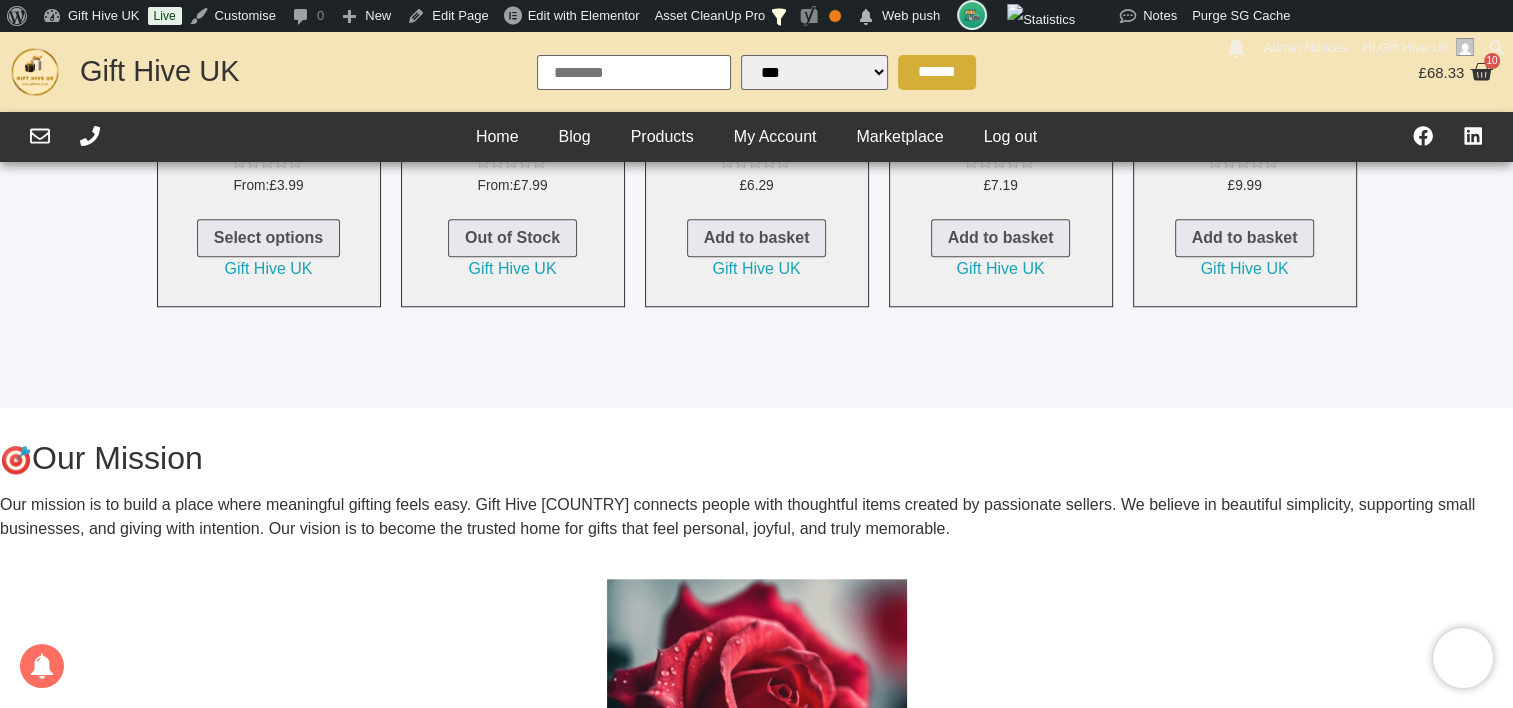 scroll, scrollTop: 1815, scrollLeft: 0, axis: vertical 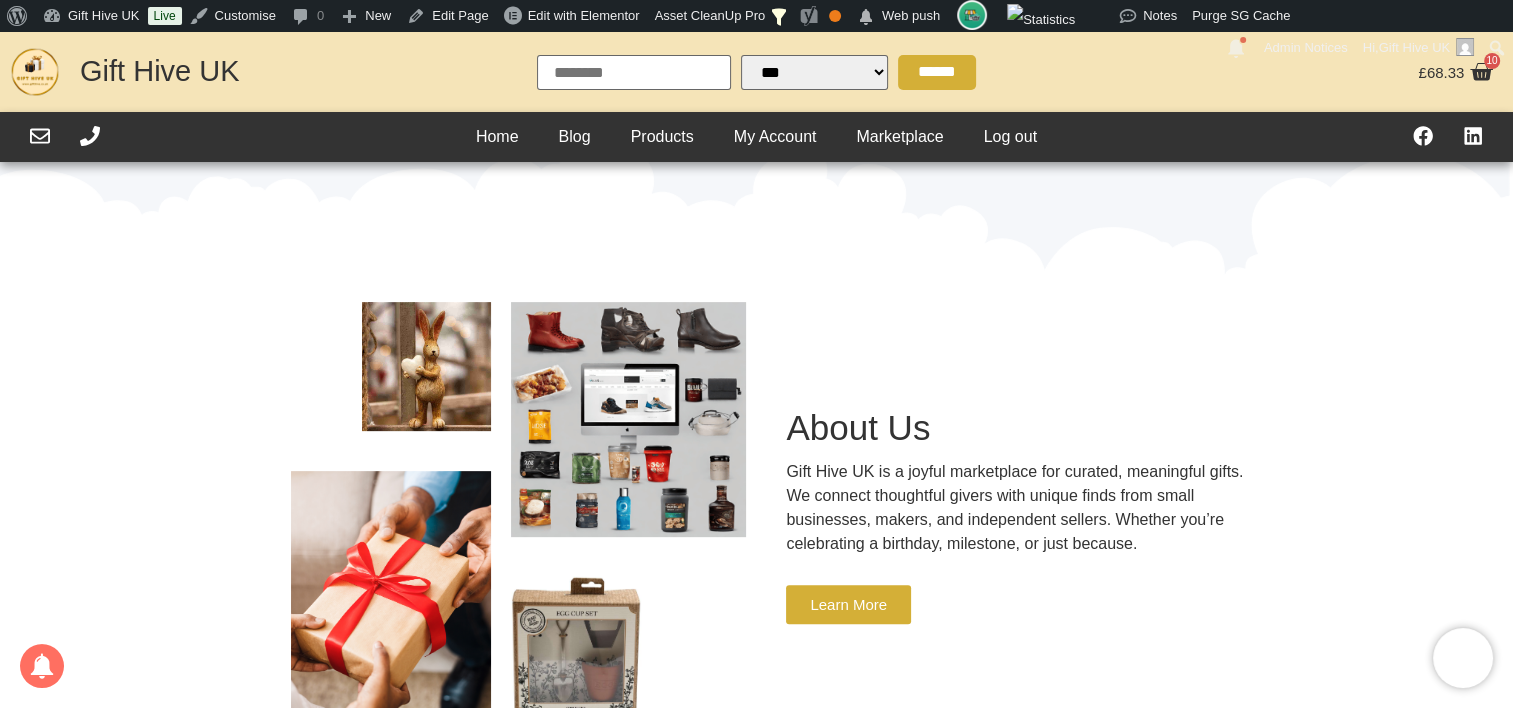 click on "Learn More" at bounding box center [848, 604] 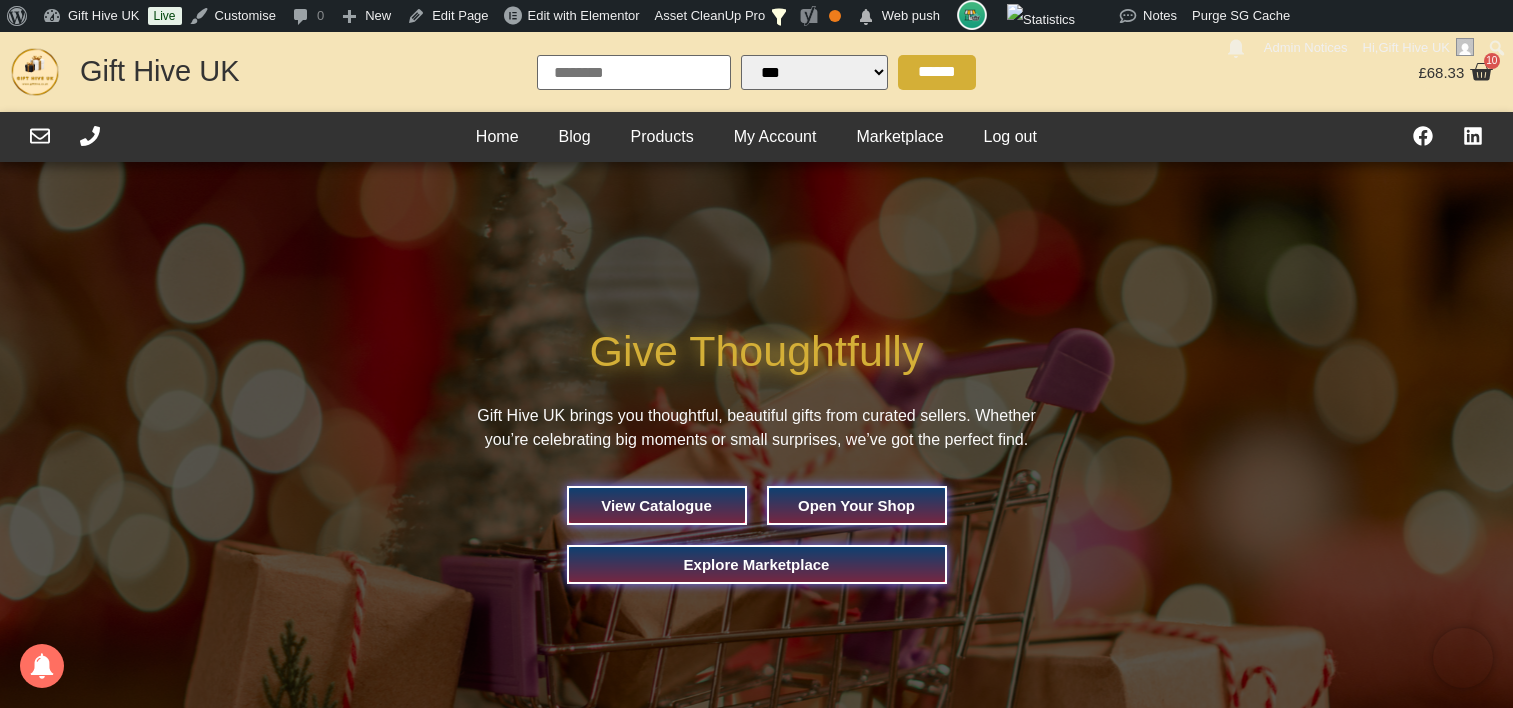 scroll, scrollTop: 599, scrollLeft: 0, axis: vertical 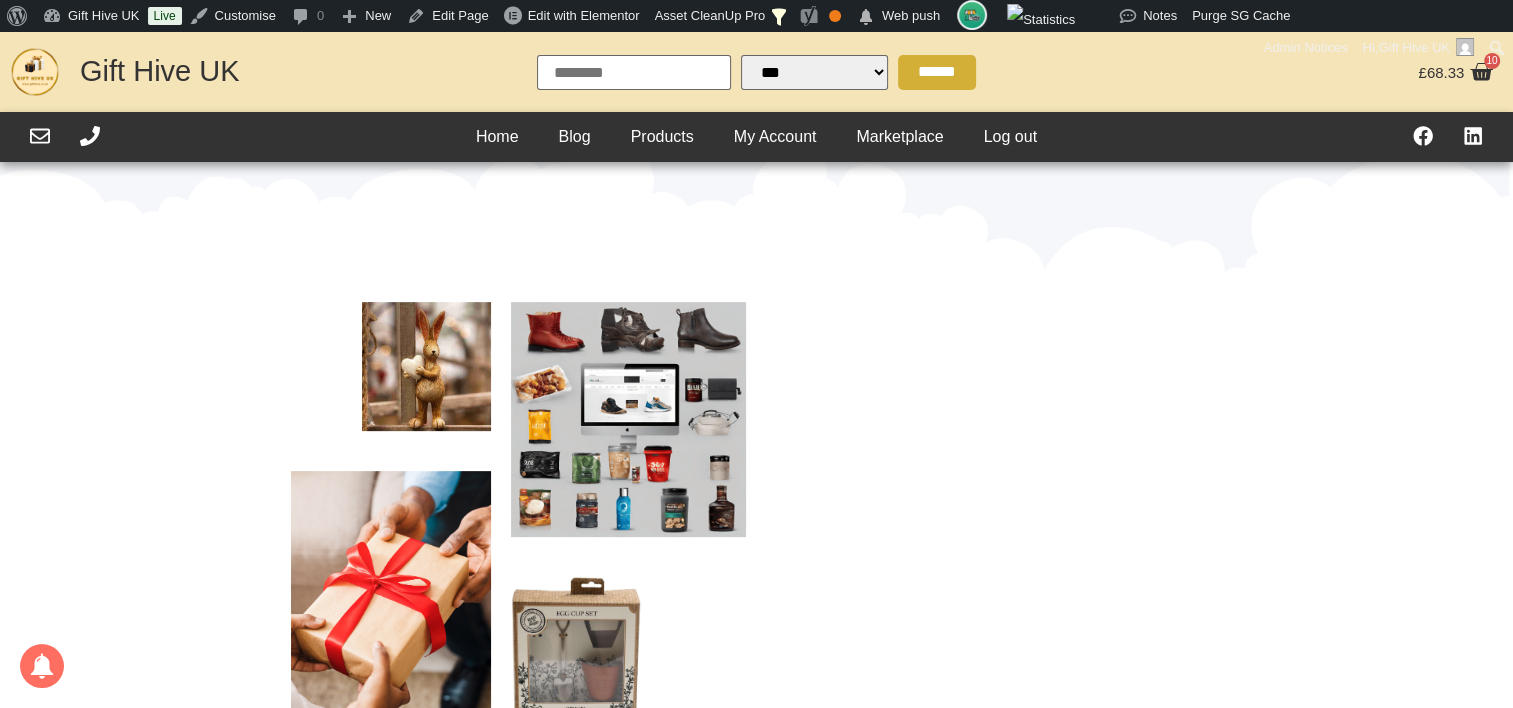 select 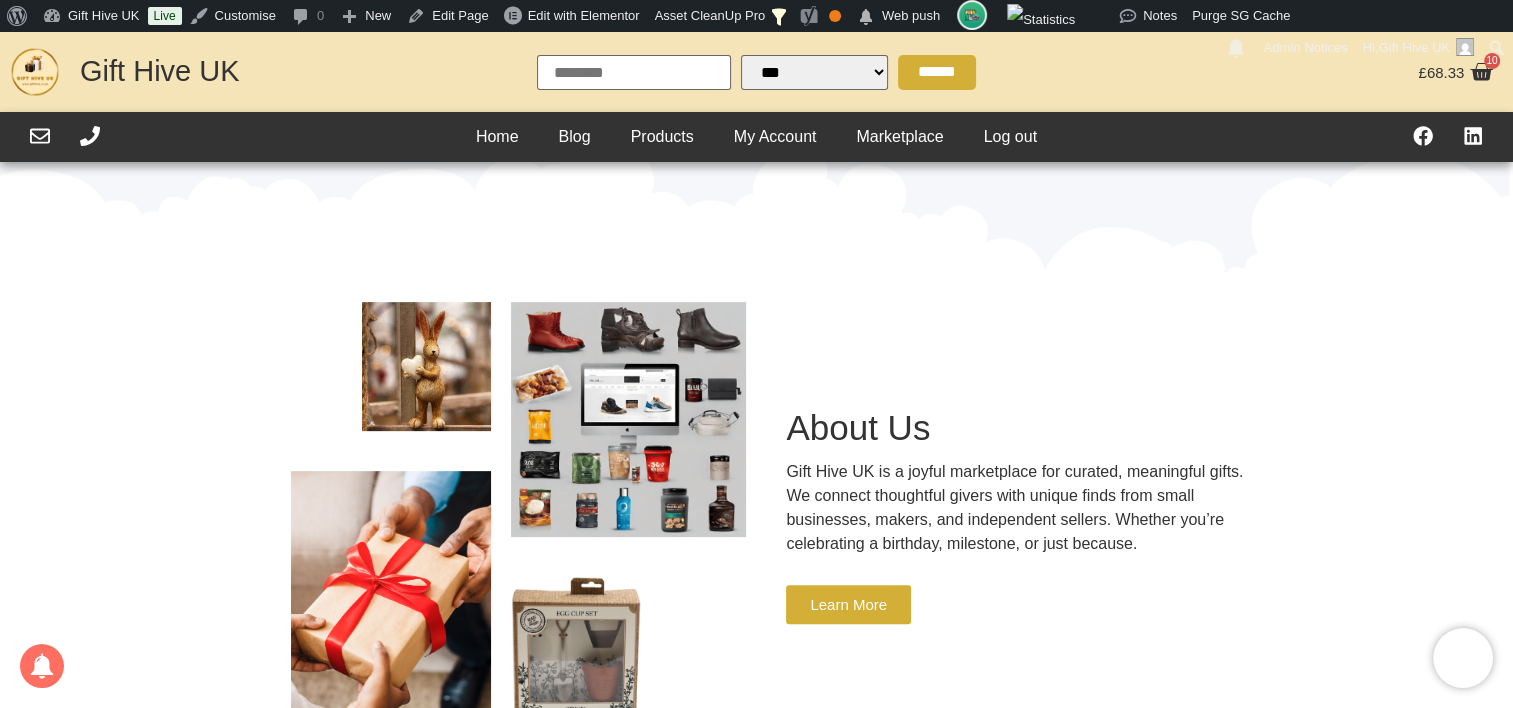 click on "Learn More" at bounding box center (848, 604) 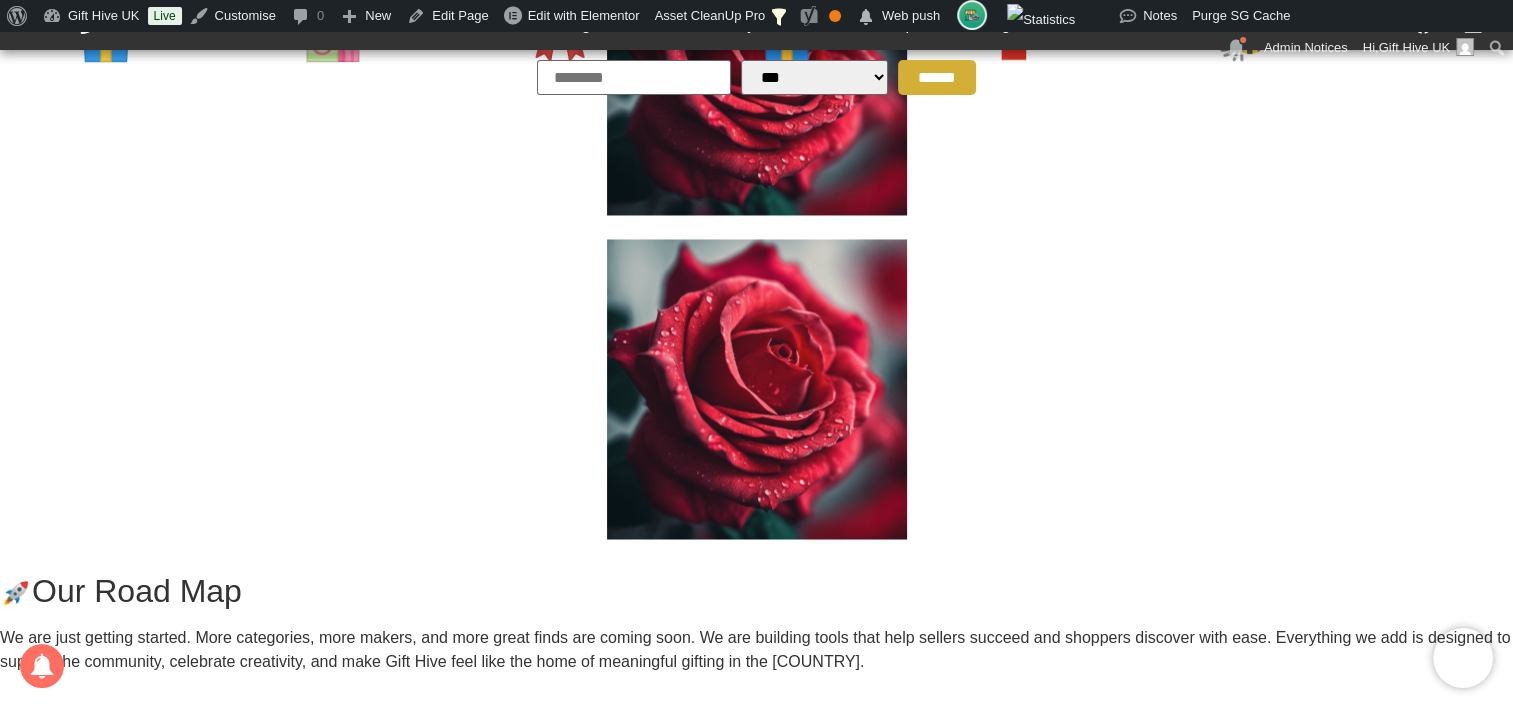 scroll, scrollTop: 3384, scrollLeft: 0, axis: vertical 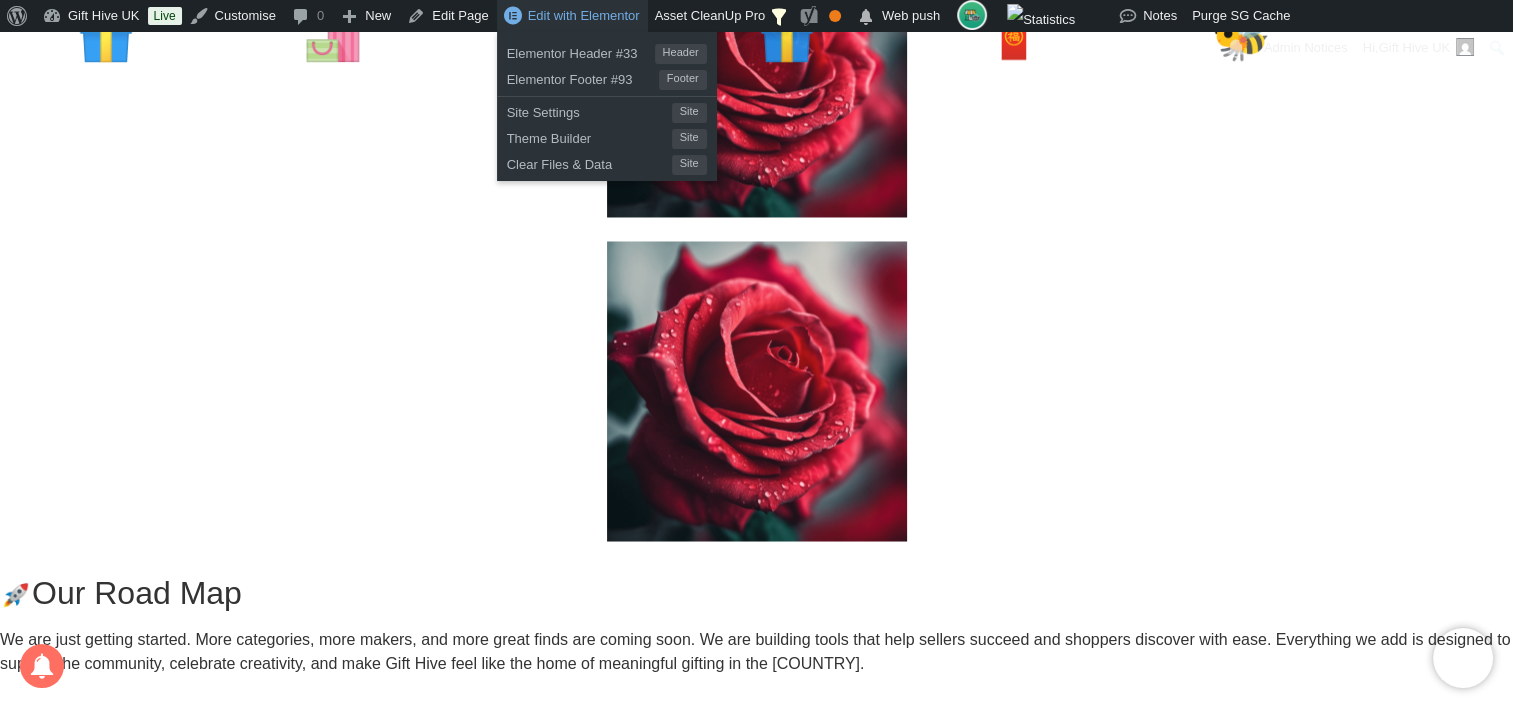 click on "Edit with Elementor" at bounding box center [584, 15] 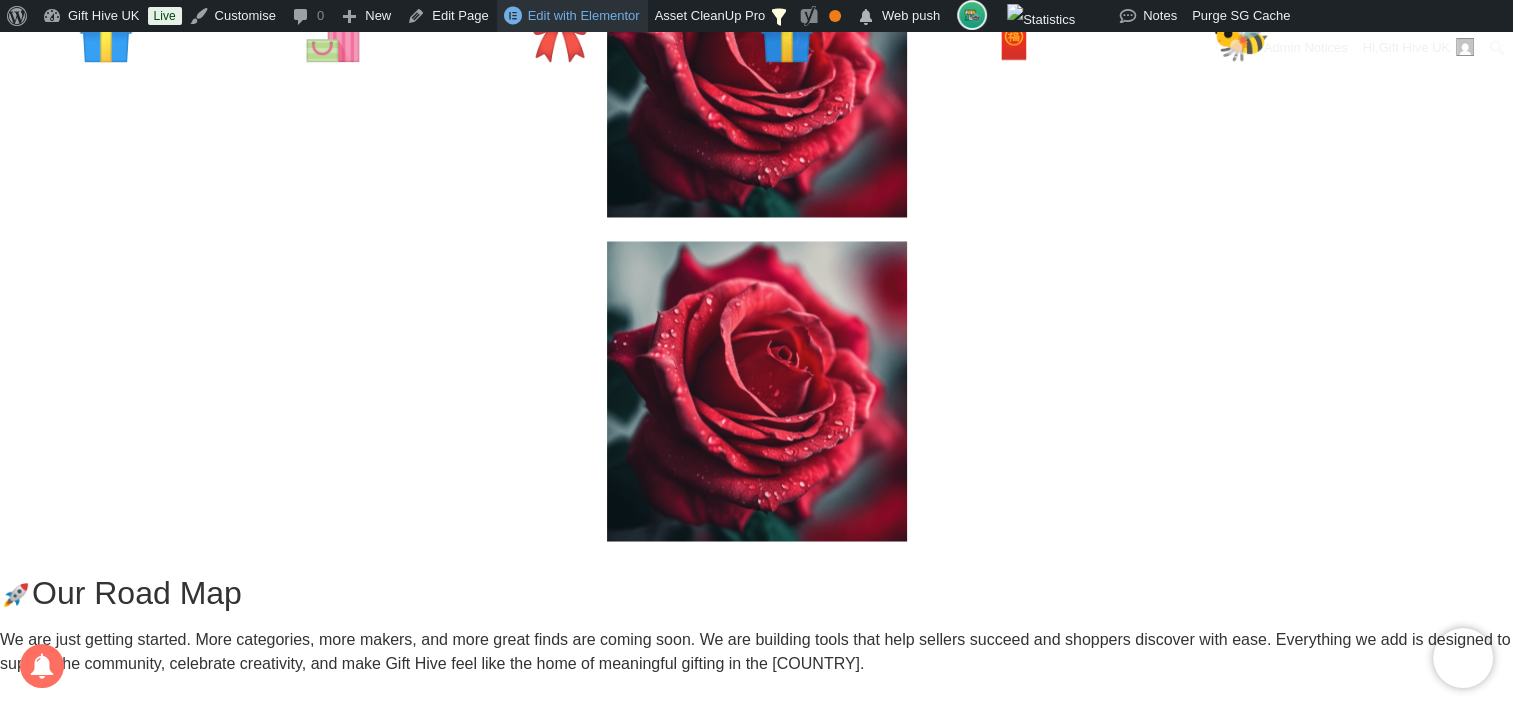 scroll, scrollTop: 0, scrollLeft: 0, axis: both 